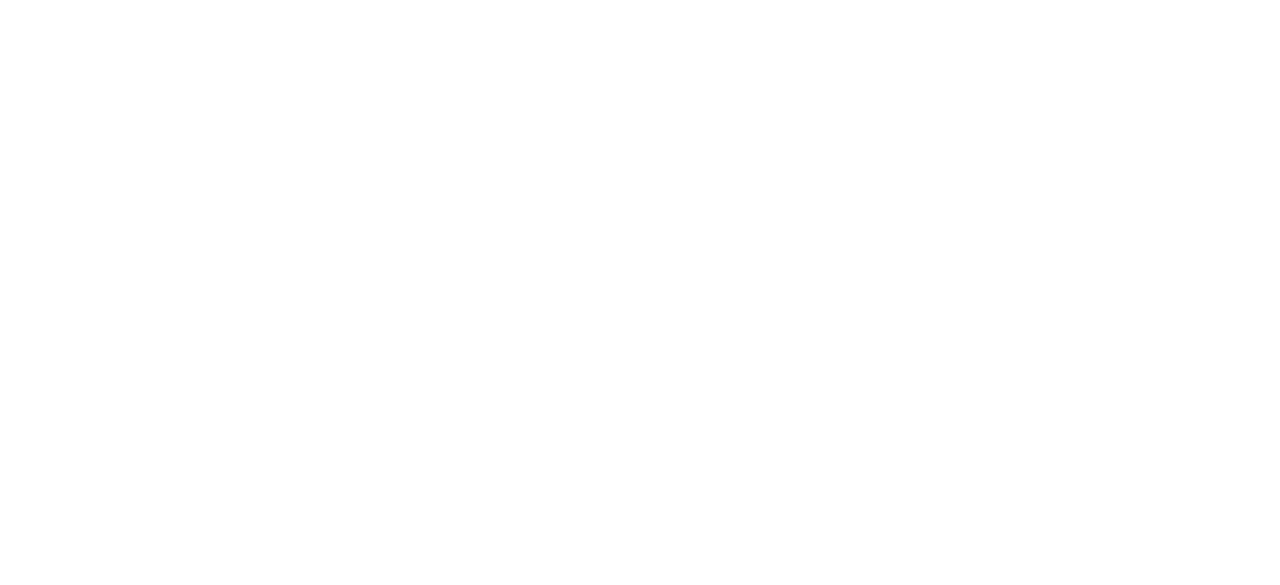 scroll, scrollTop: 0, scrollLeft: 0, axis: both 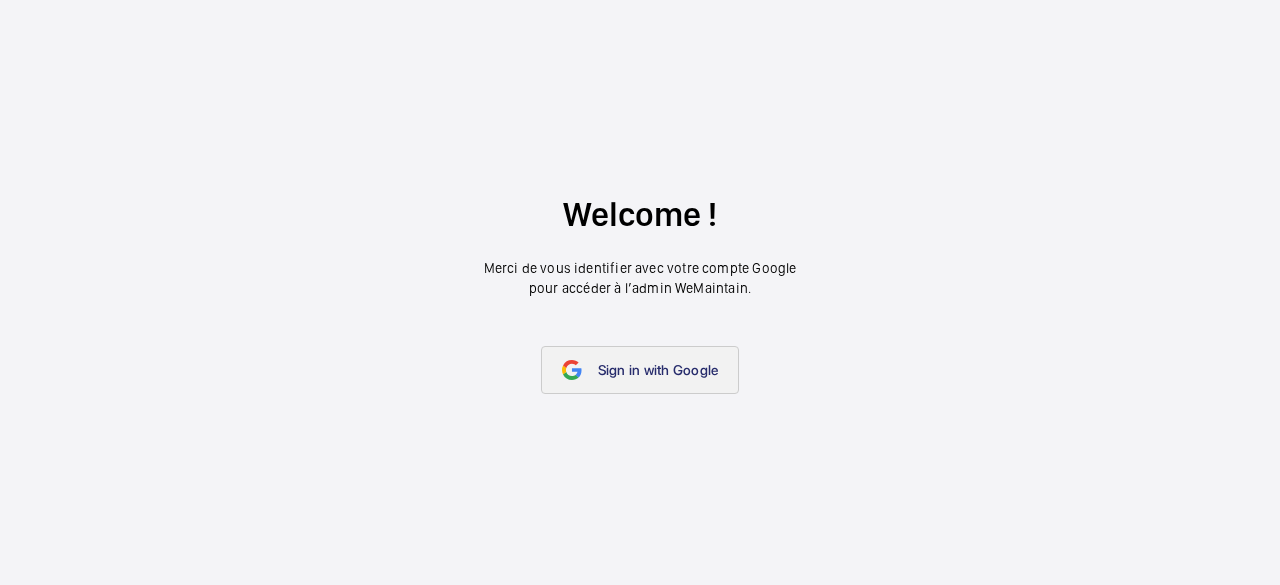 click on "Sign in with Google" 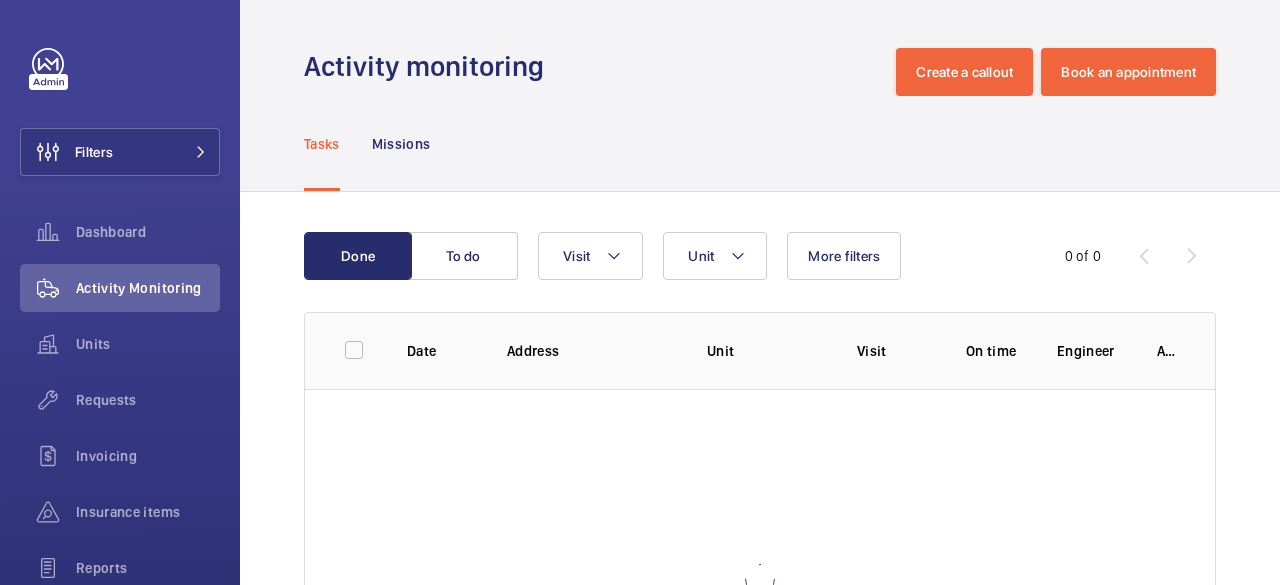 scroll, scrollTop: 0, scrollLeft: 0, axis: both 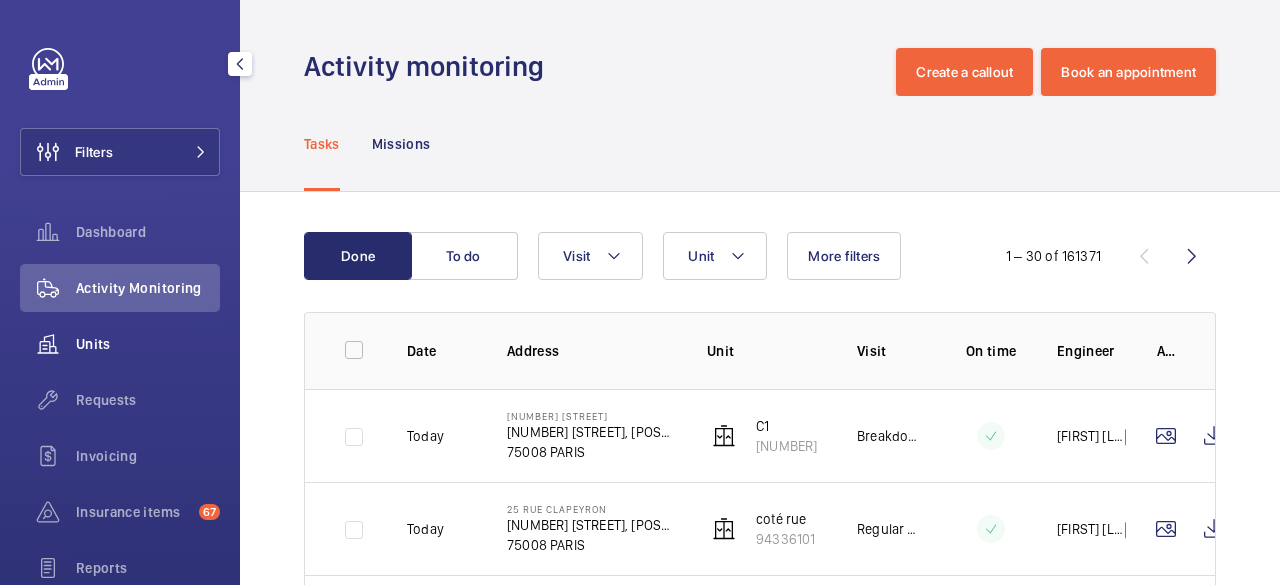 click on "Units" 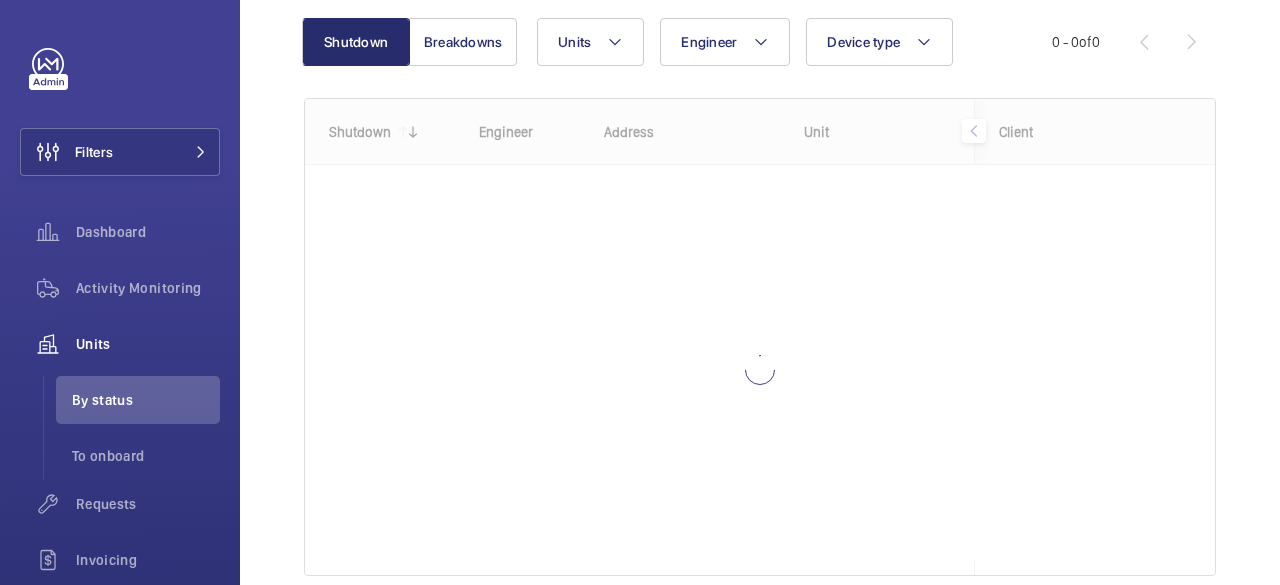 scroll, scrollTop: 209, scrollLeft: 0, axis: vertical 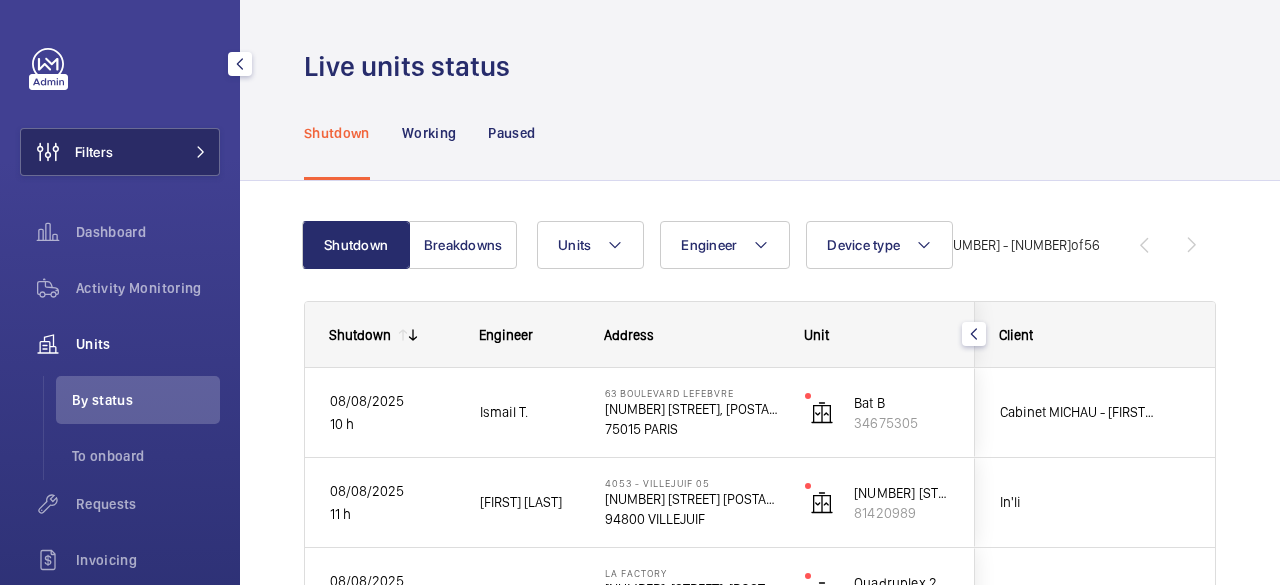 click on "Filters" 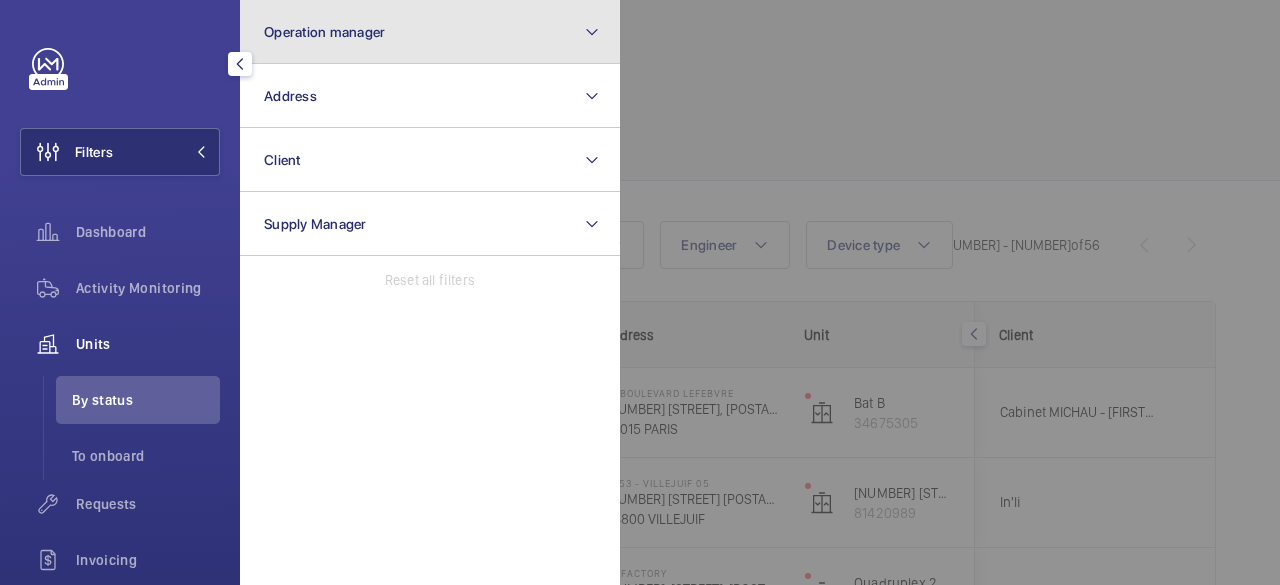 click on "Operation manager" 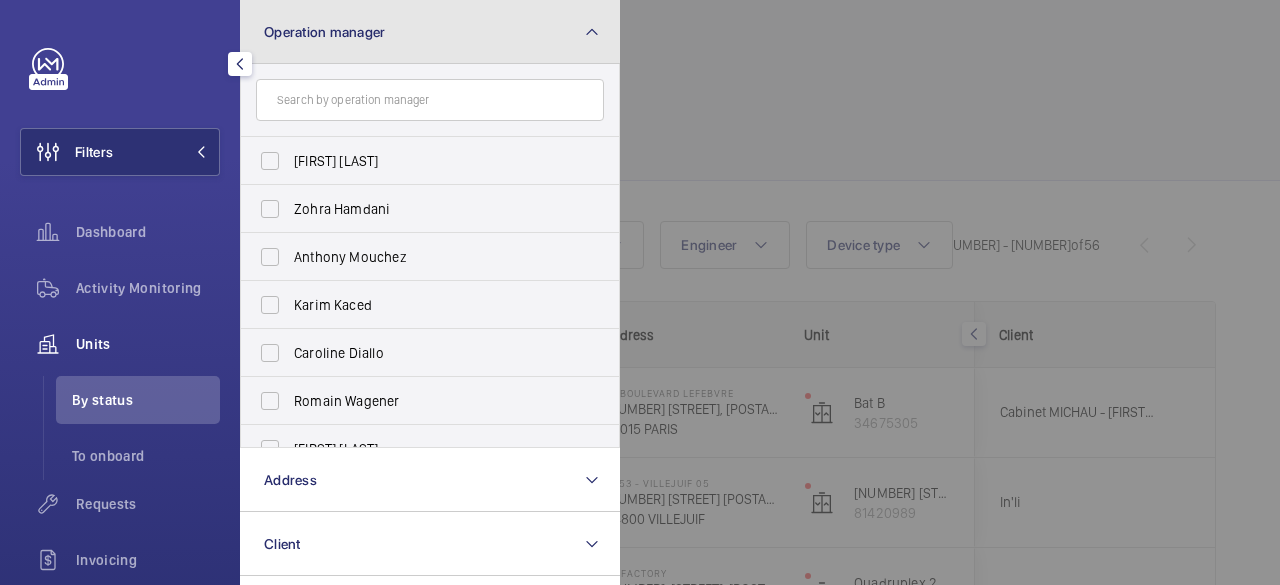 click on "Operation manager" 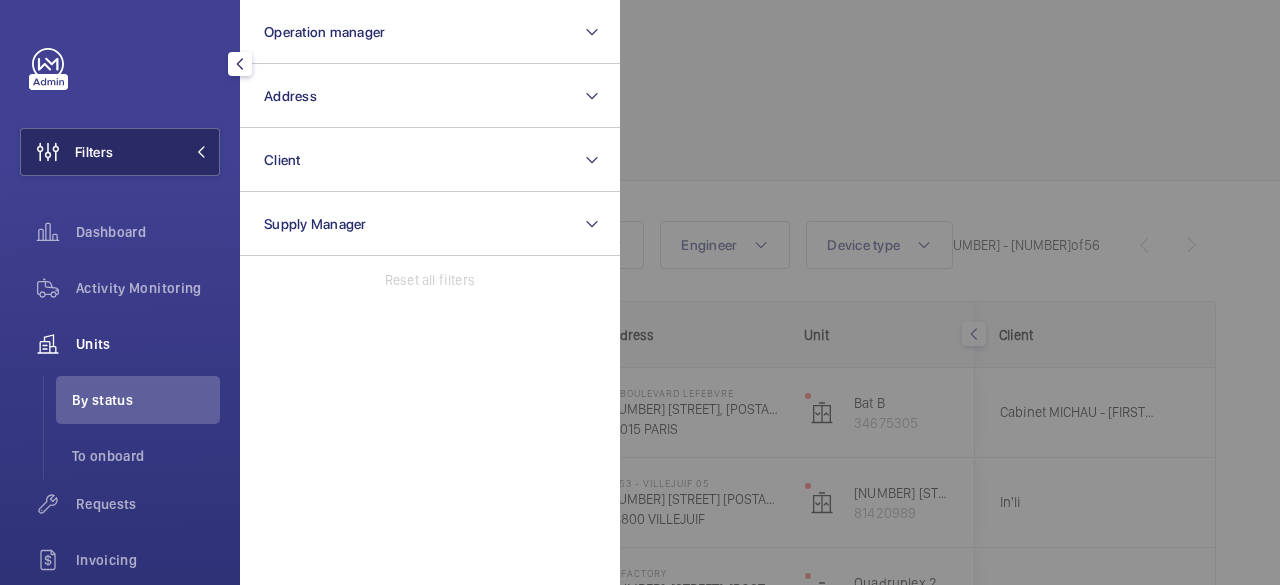 click on "Filters" 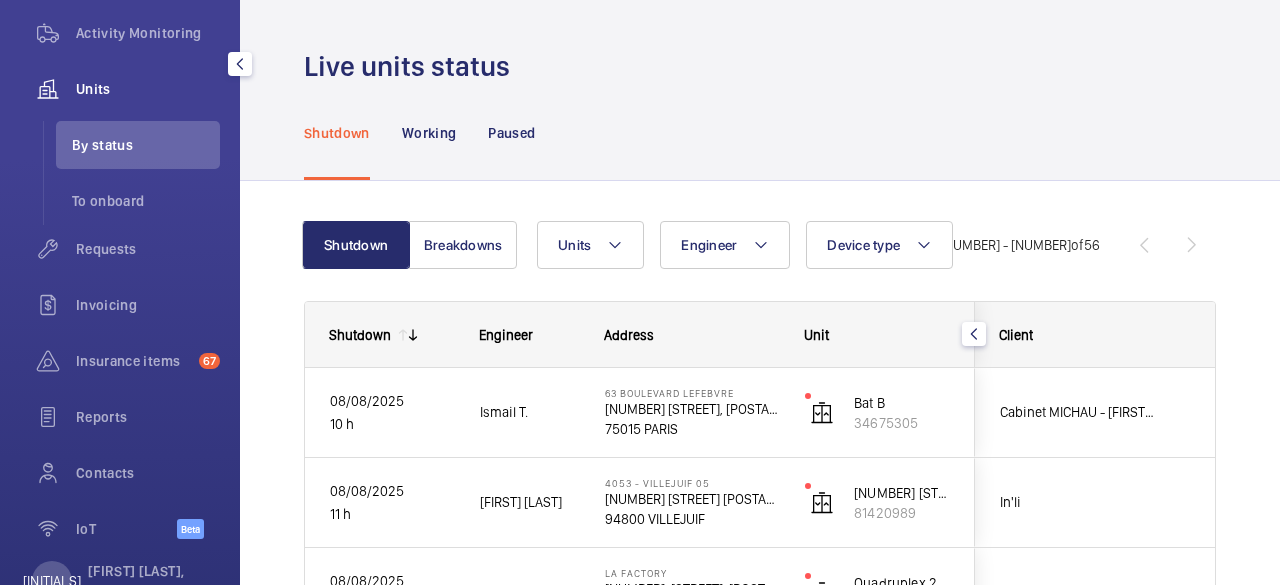 scroll, scrollTop: 318, scrollLeft: 0, axis: vertical 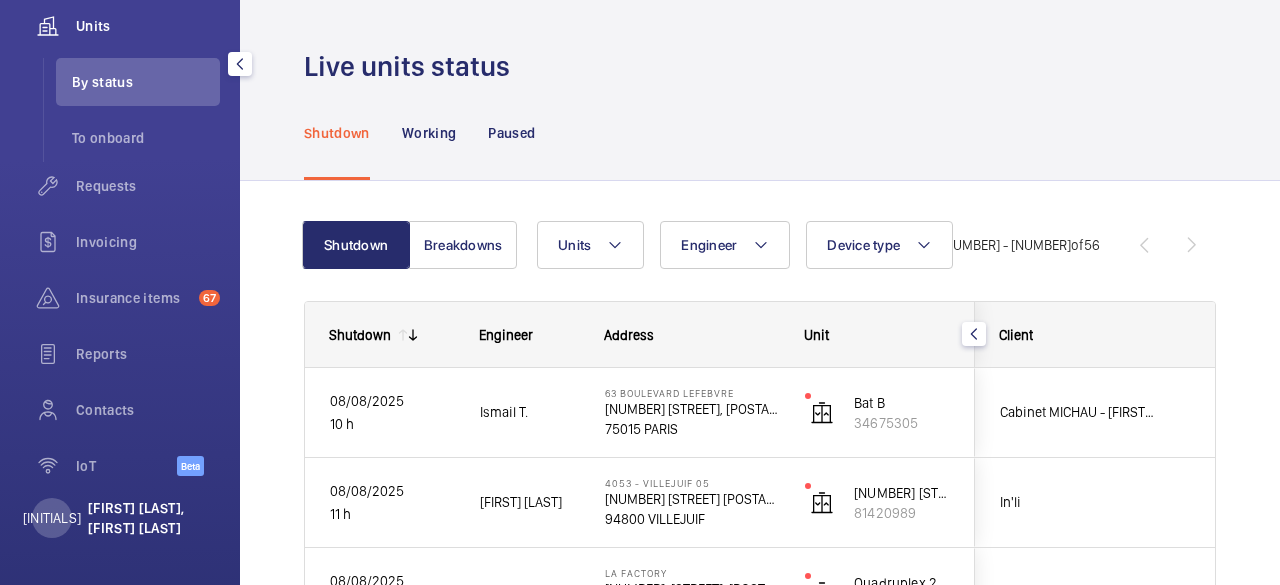 click on "[FIRST] [LAST], [FIRST] [LAST]" 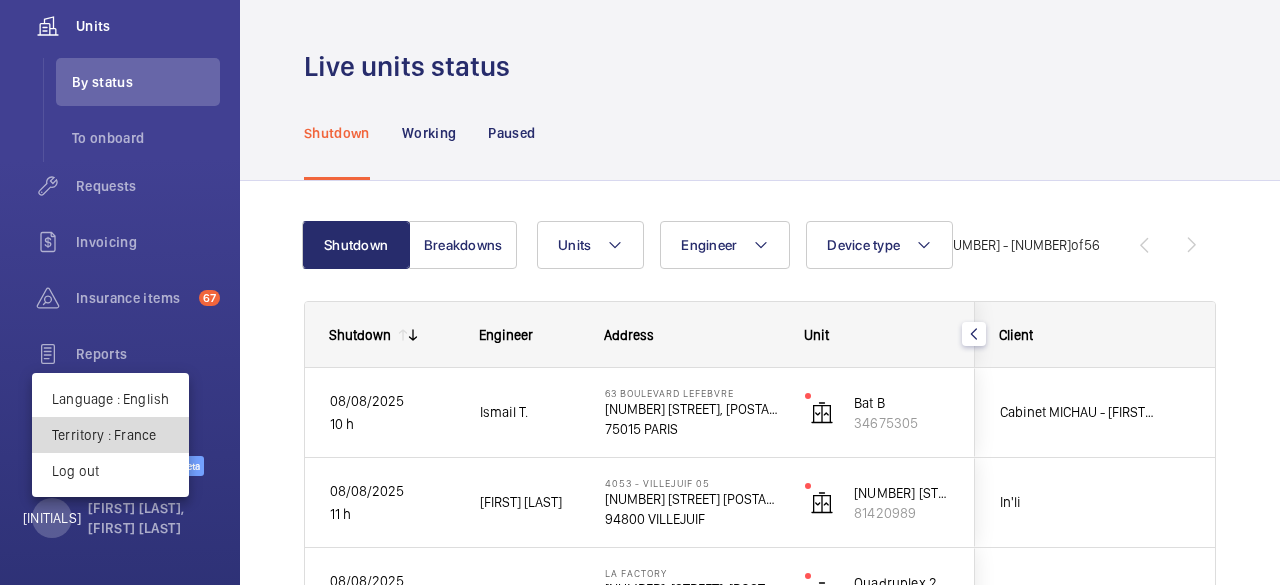 click on "Territory : France" at bounding box center (110, 435) 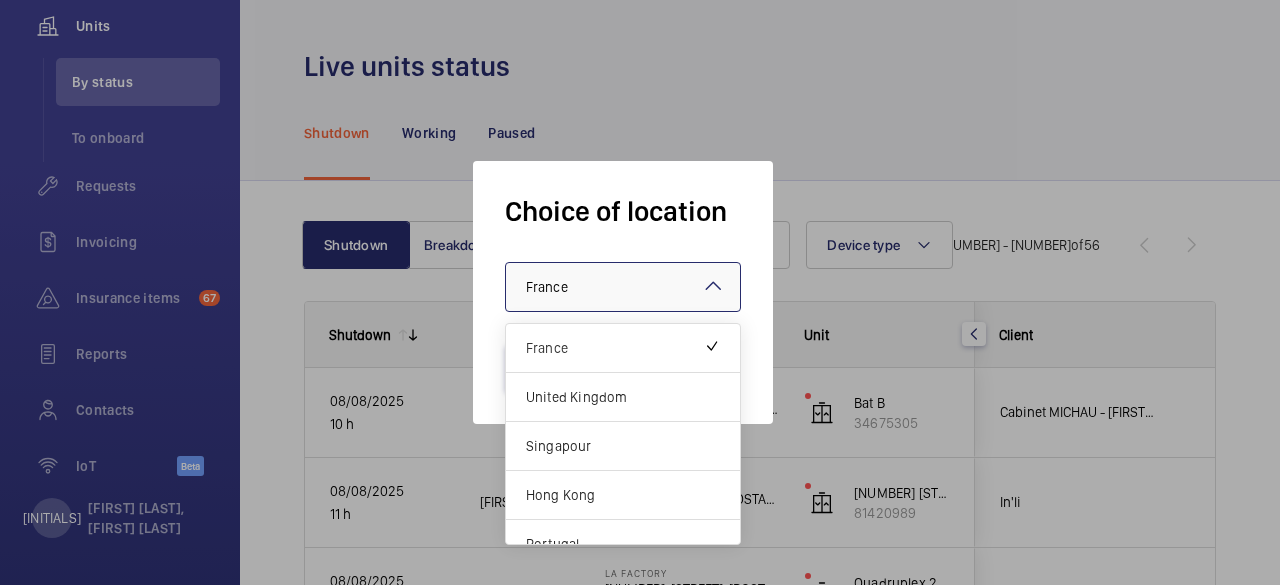 click at bounding box center [623, 287] 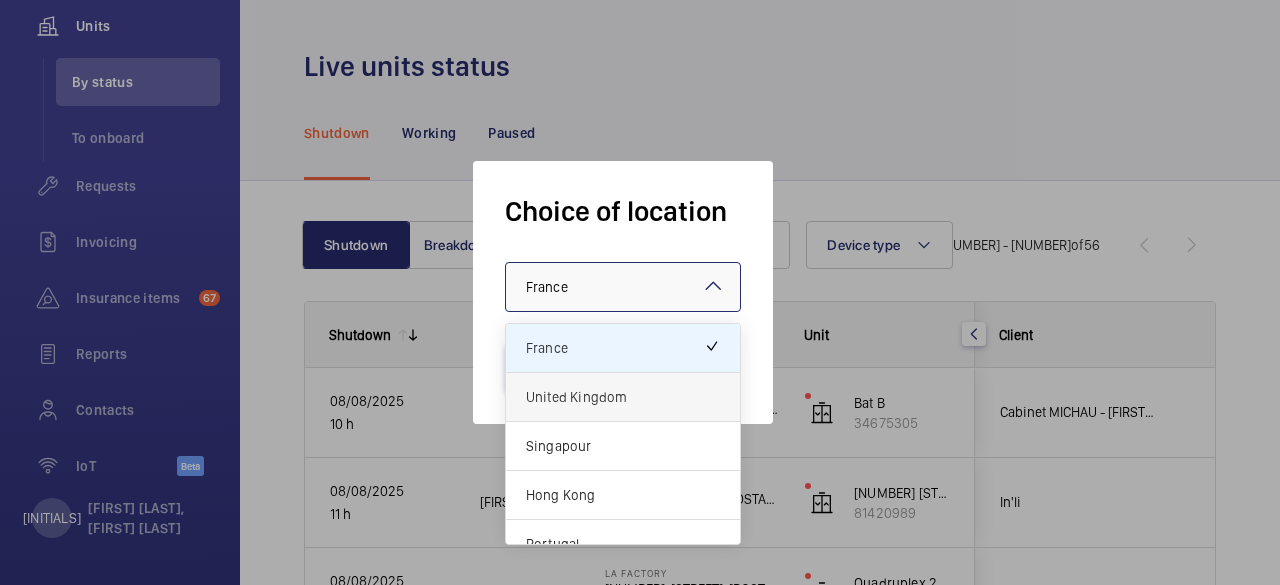 scroll, scrollTop: 22, scrollLeft: 0, axis: vertical 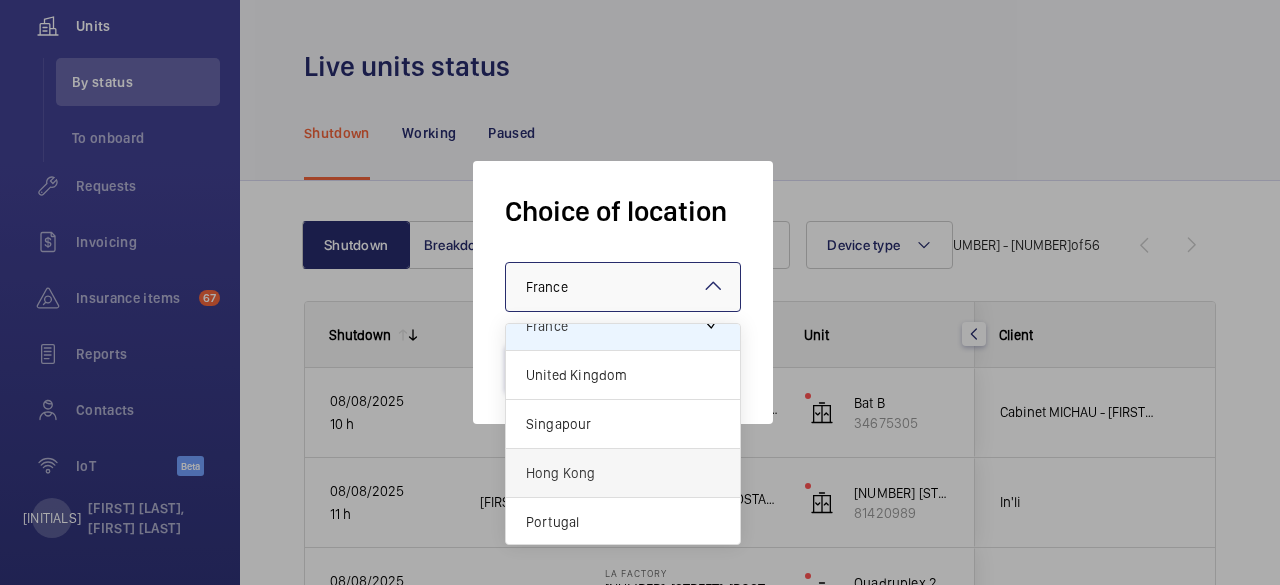 click on "Hong Kong" at bounding box center (623, 473) 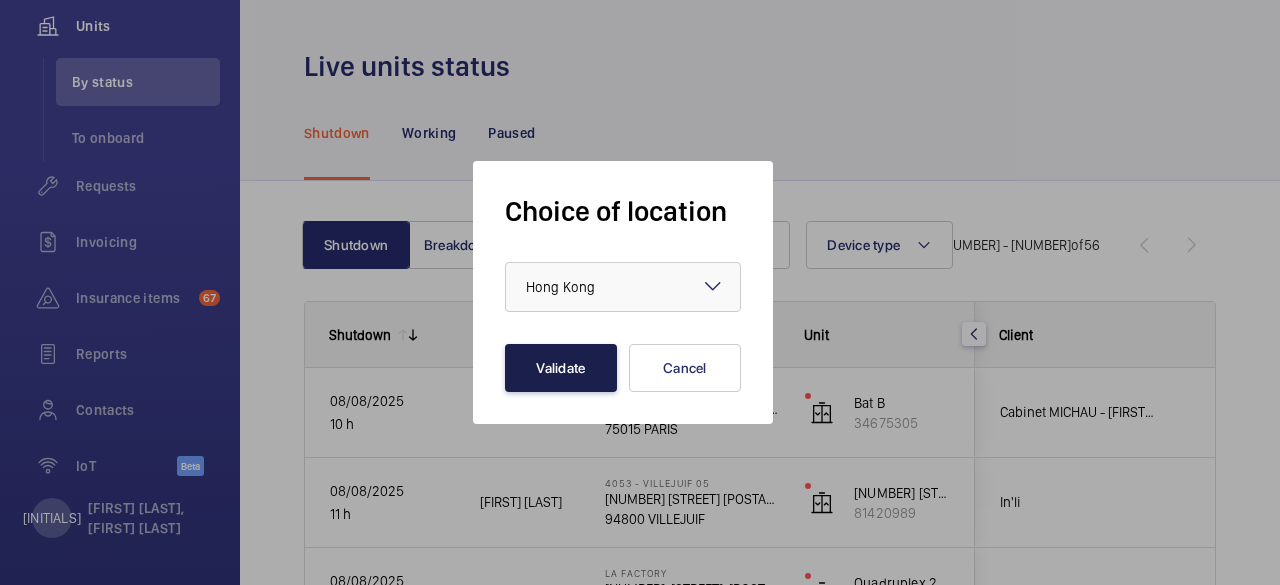 click on "Validate" at bounding box center [561, 368] 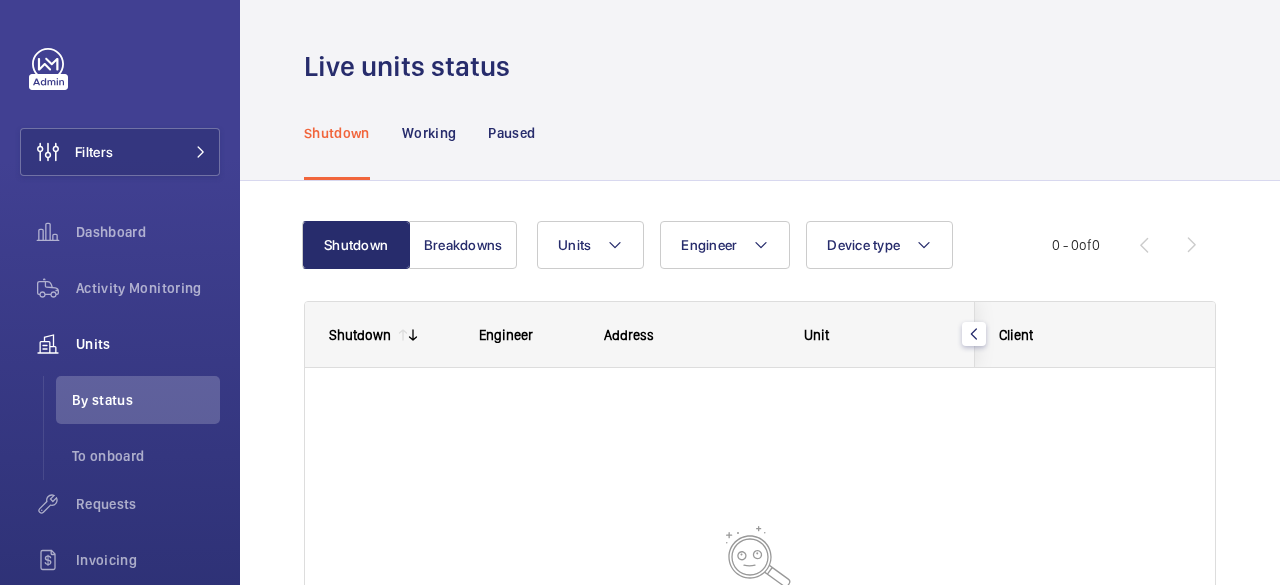 scroll, scrollTop: 0, scrollLeft: 0, axis: both 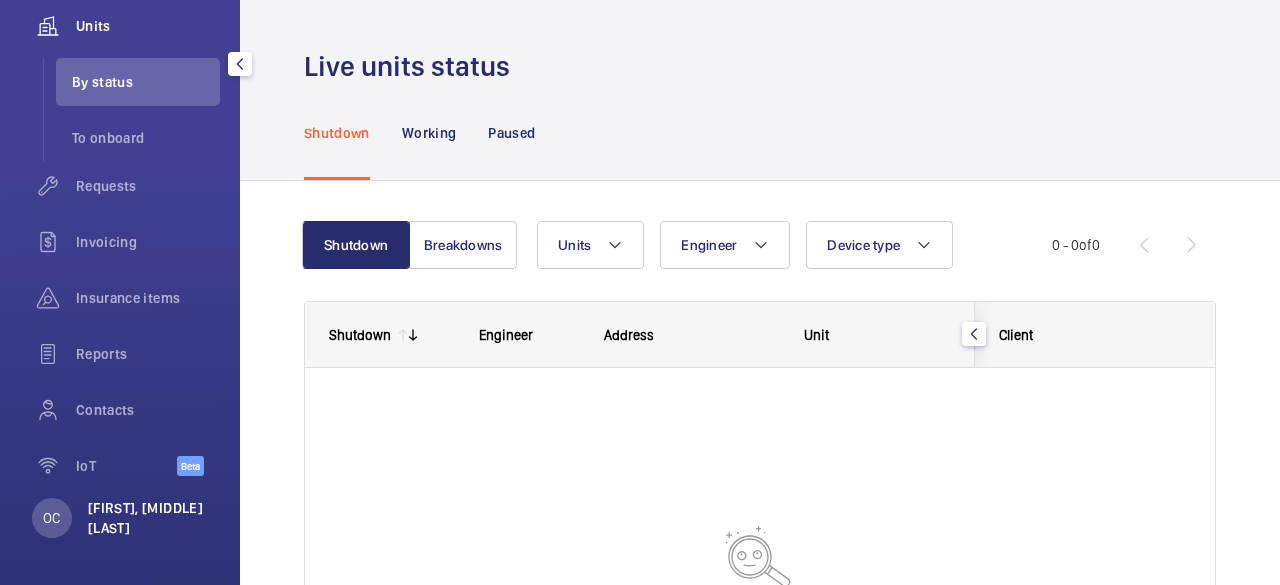 click on "[FIRST], [MIDDLE] [LAST]" 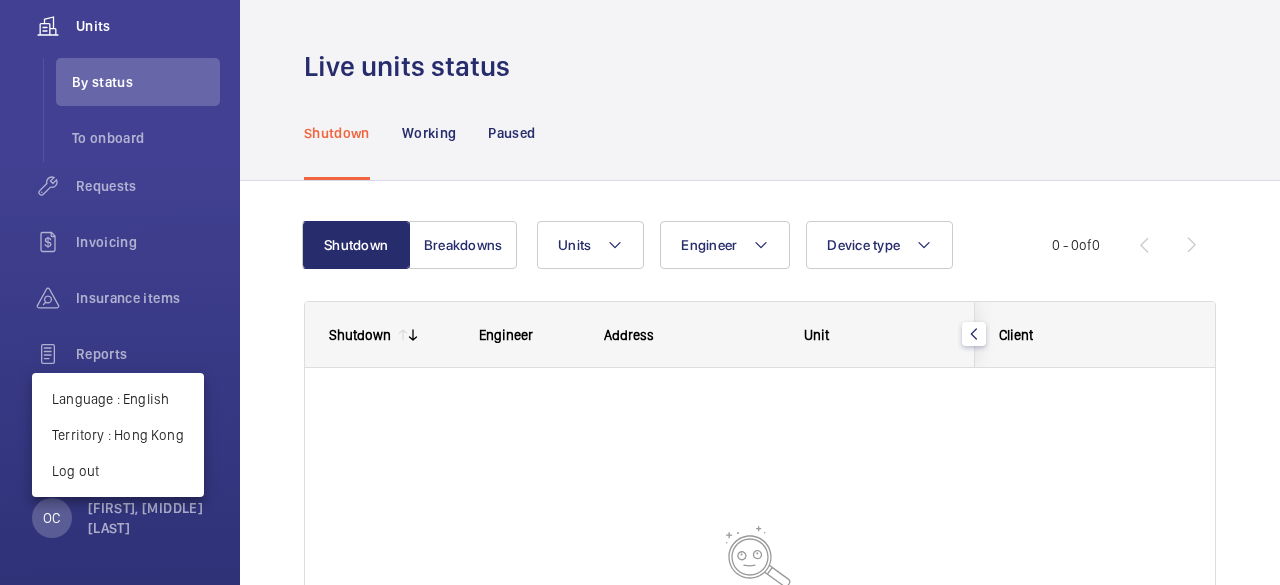 click at bounding box center (640, 292) 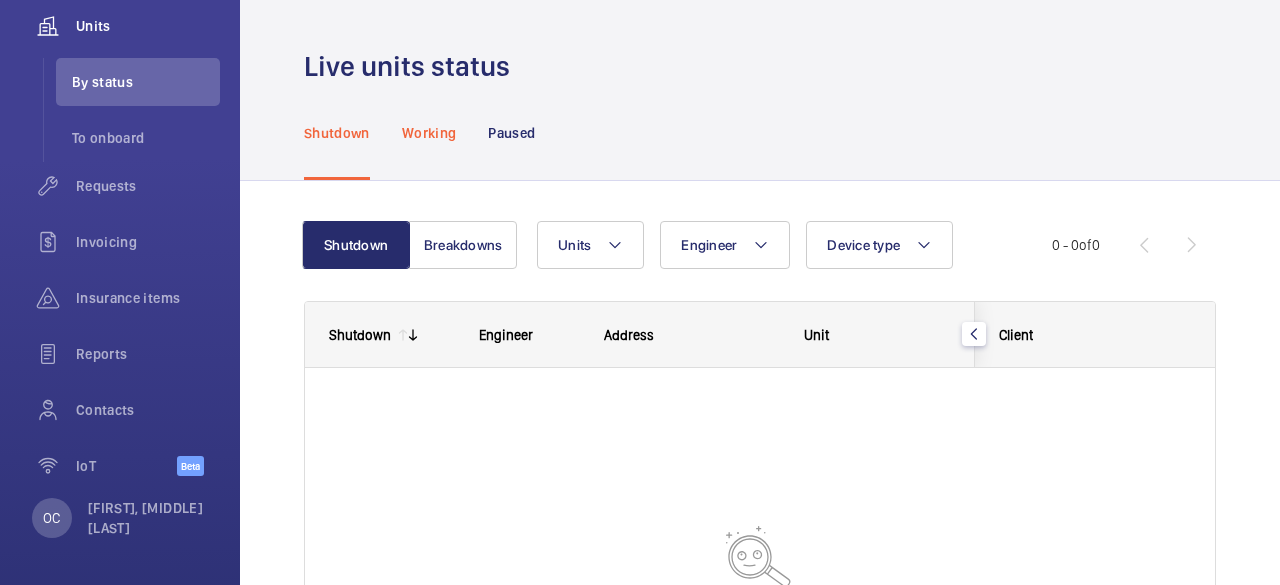 click on "Working" 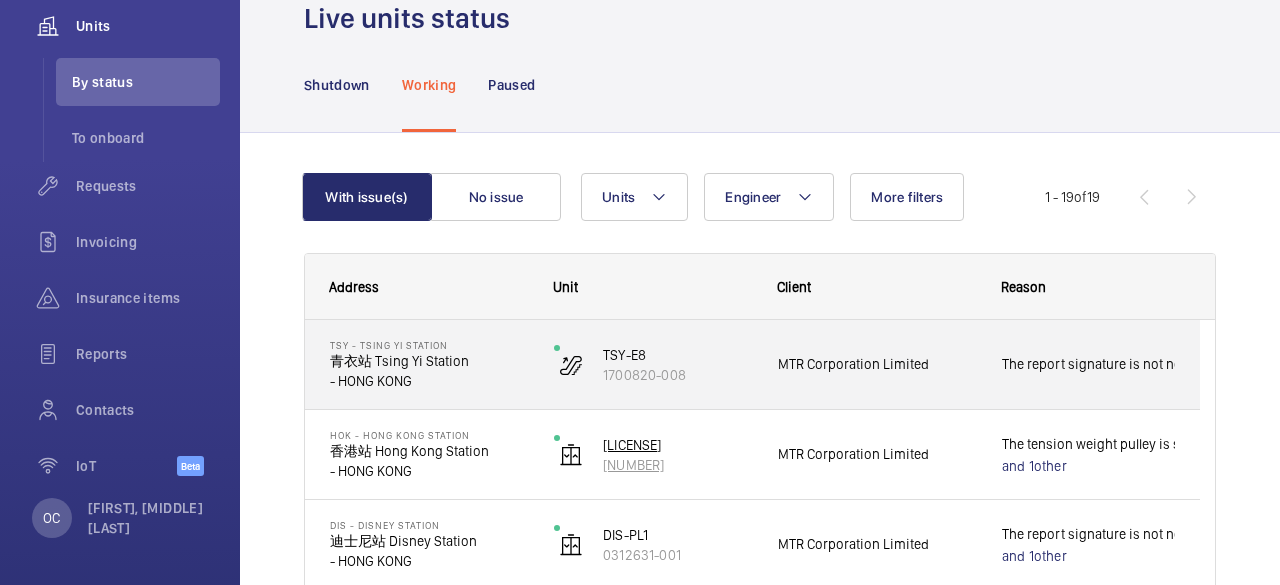 scroll, scrollTop: 0, scrollLeft: 0, axis: both 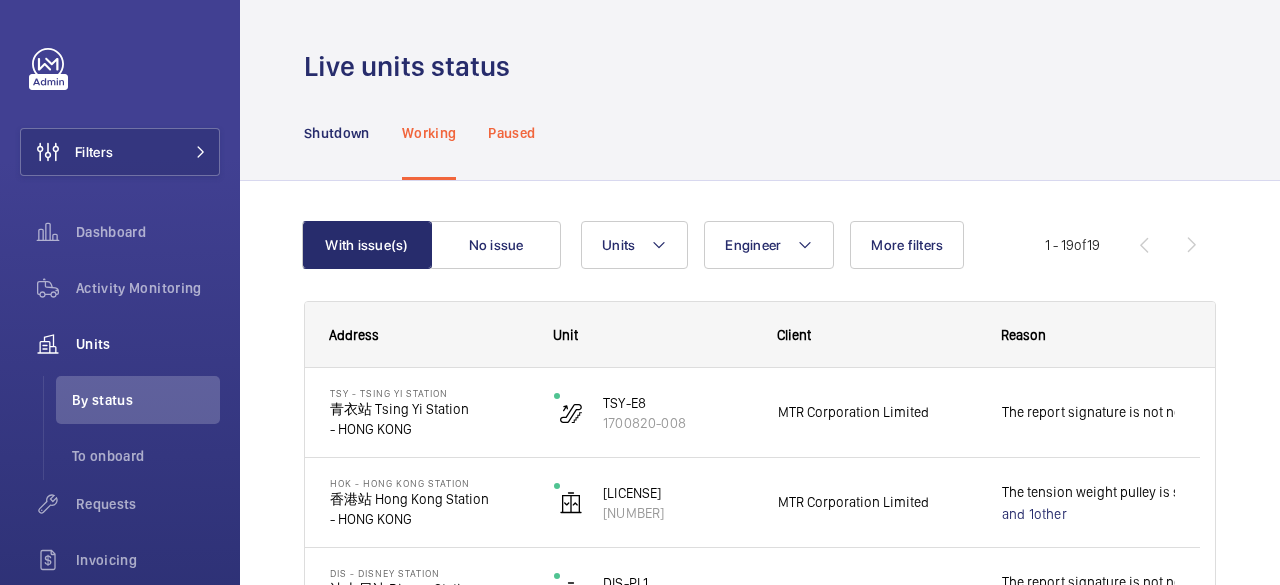 click on "Paused" 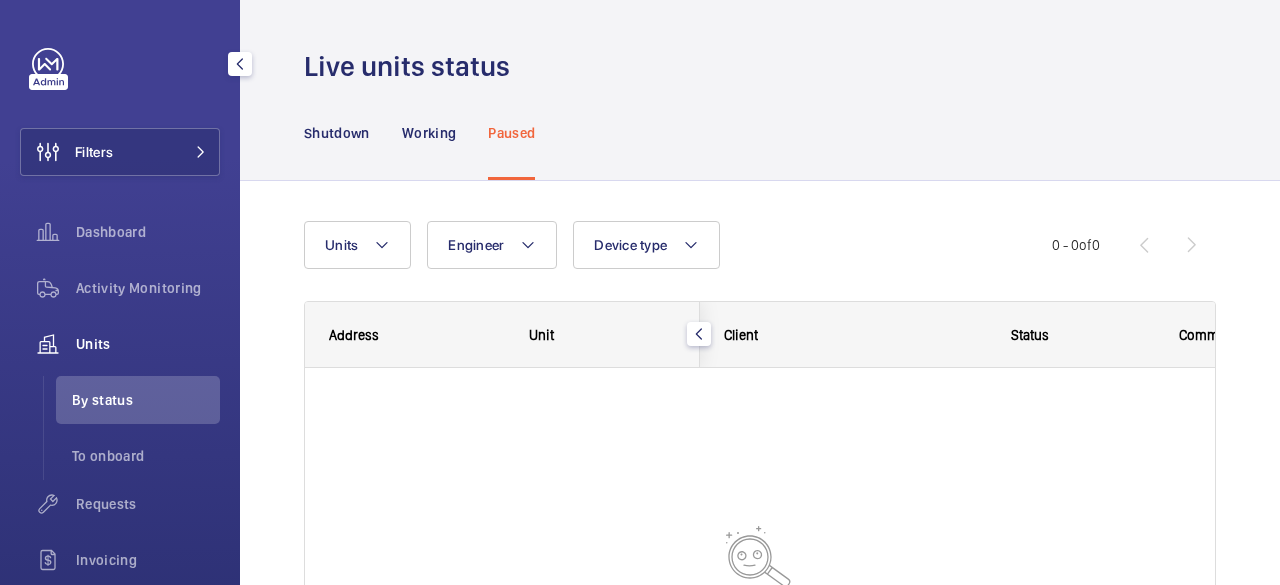 click on "Units" 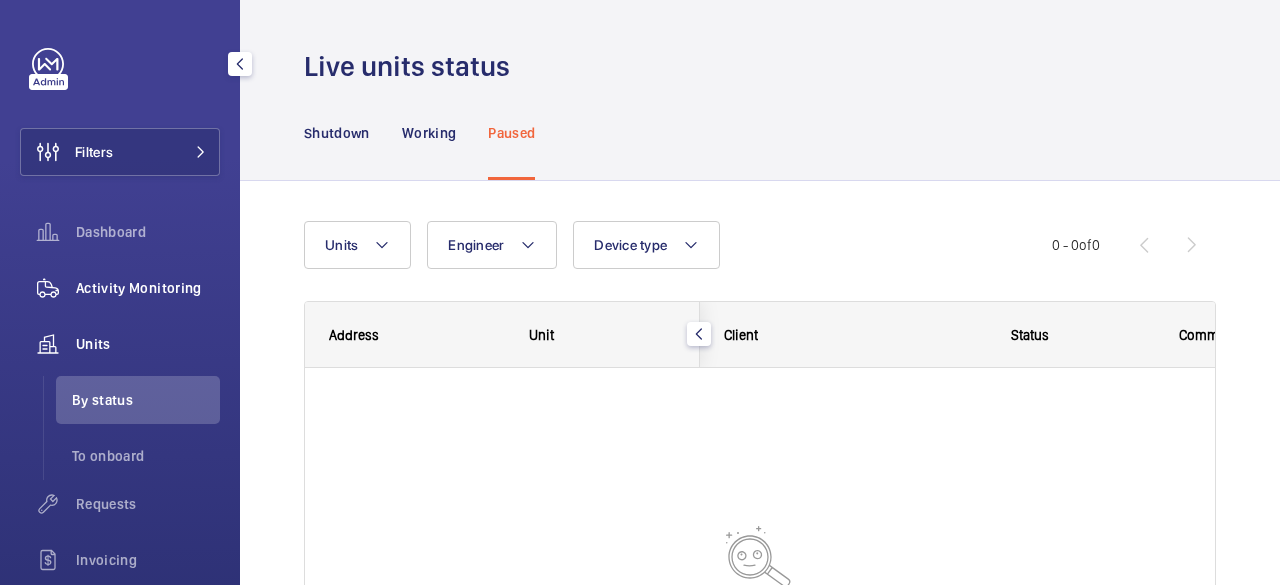 click on "Activity Monitoring" 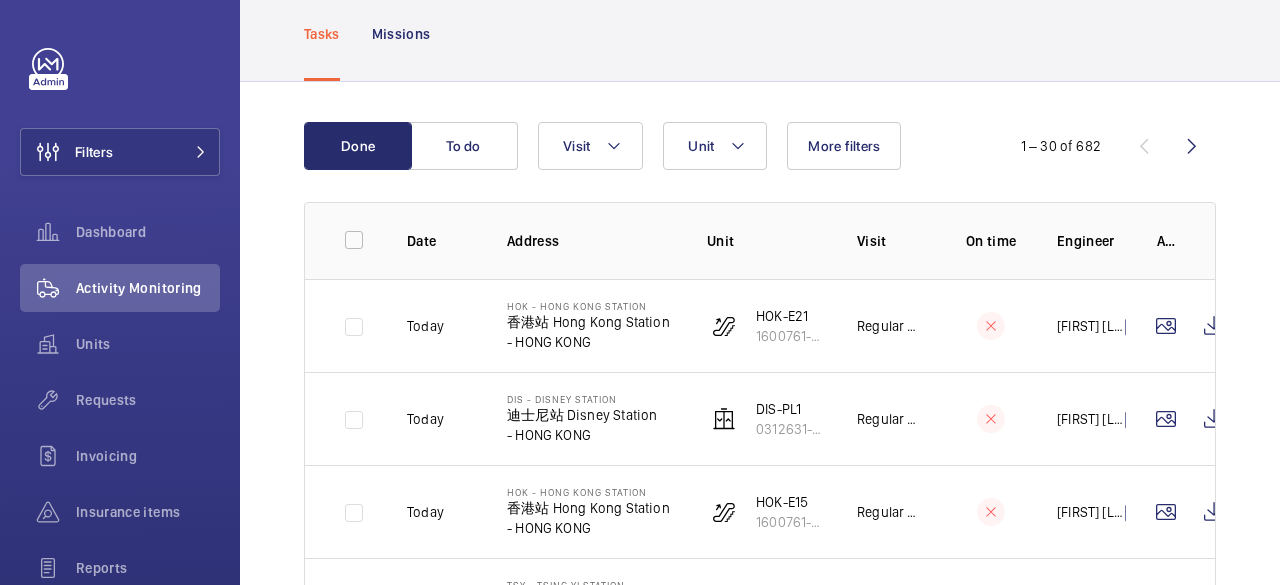 scroll, scrollTop: 112, scrollLeft: 0, axis: vertical 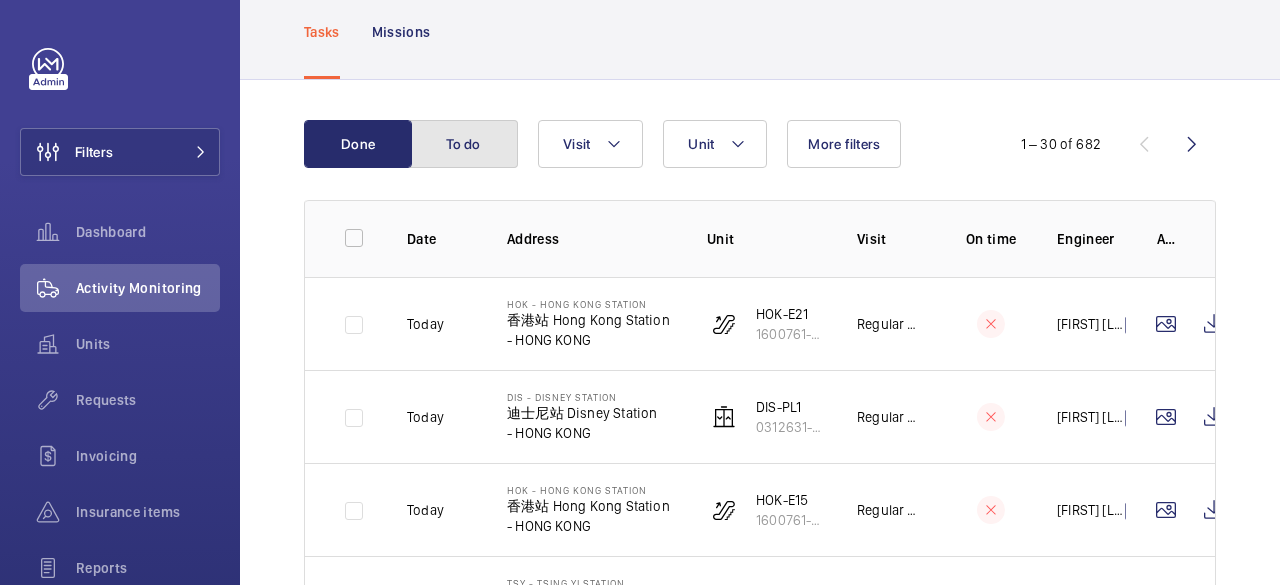 click on "To do" 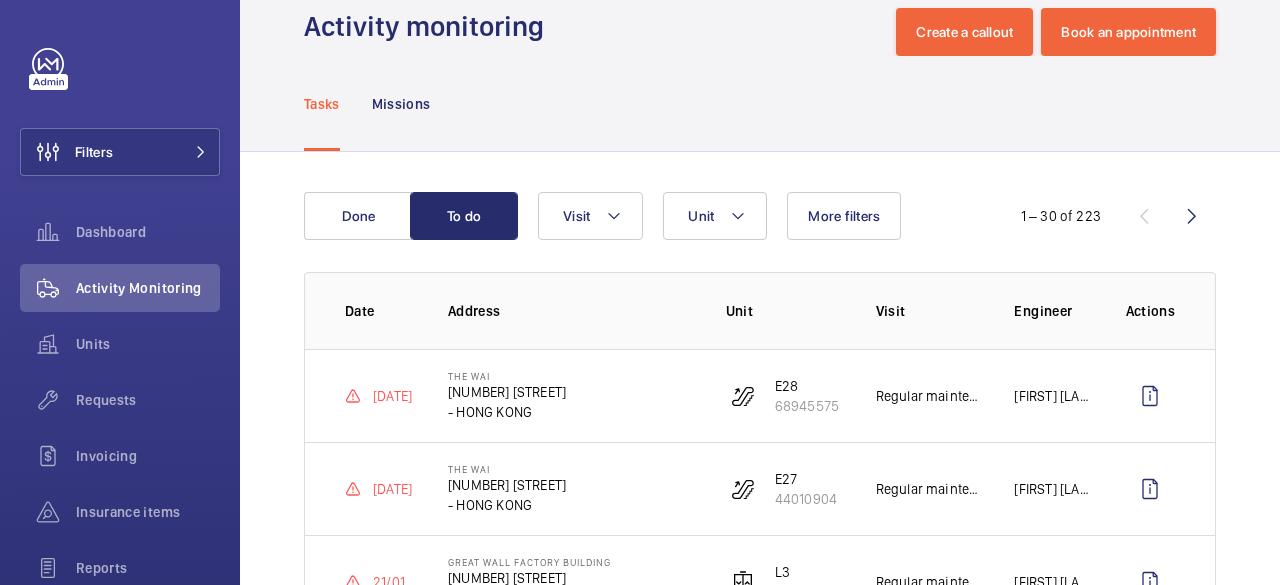 scroll, scrollTop: 0, scrollLeft: 0, axis: both 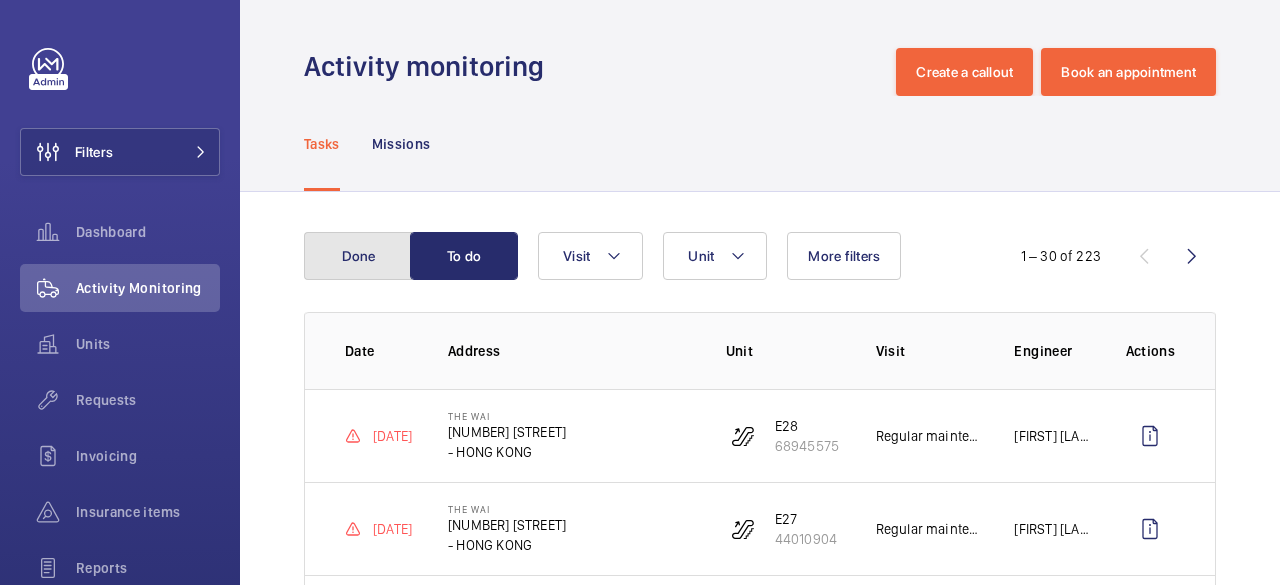 click on "Done" 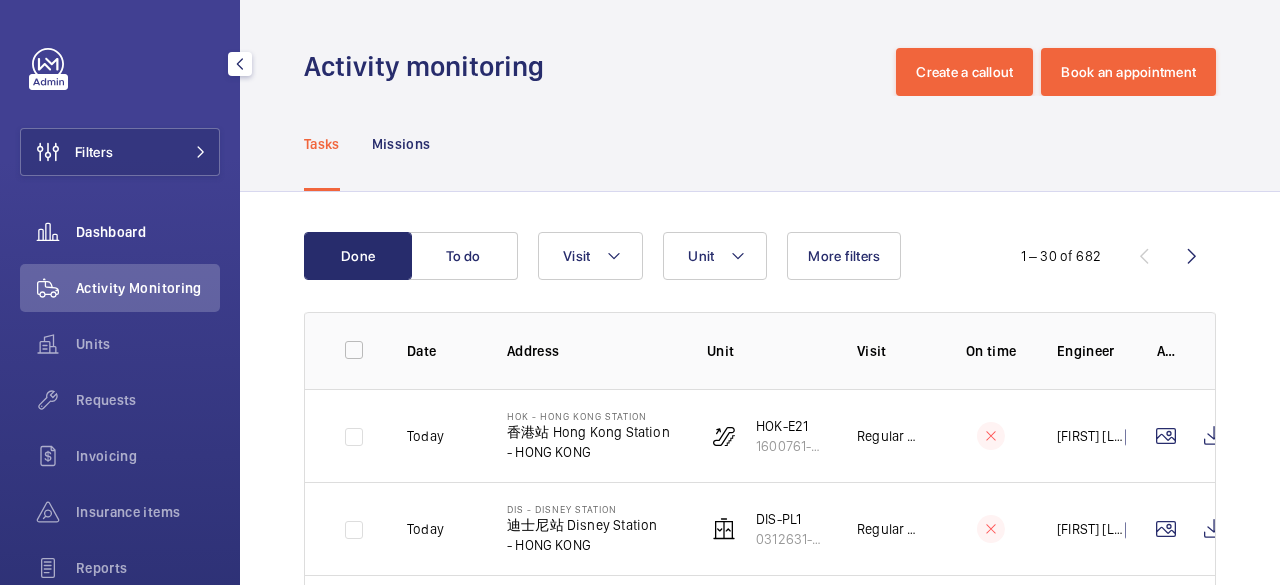 click on "Dashboard" 